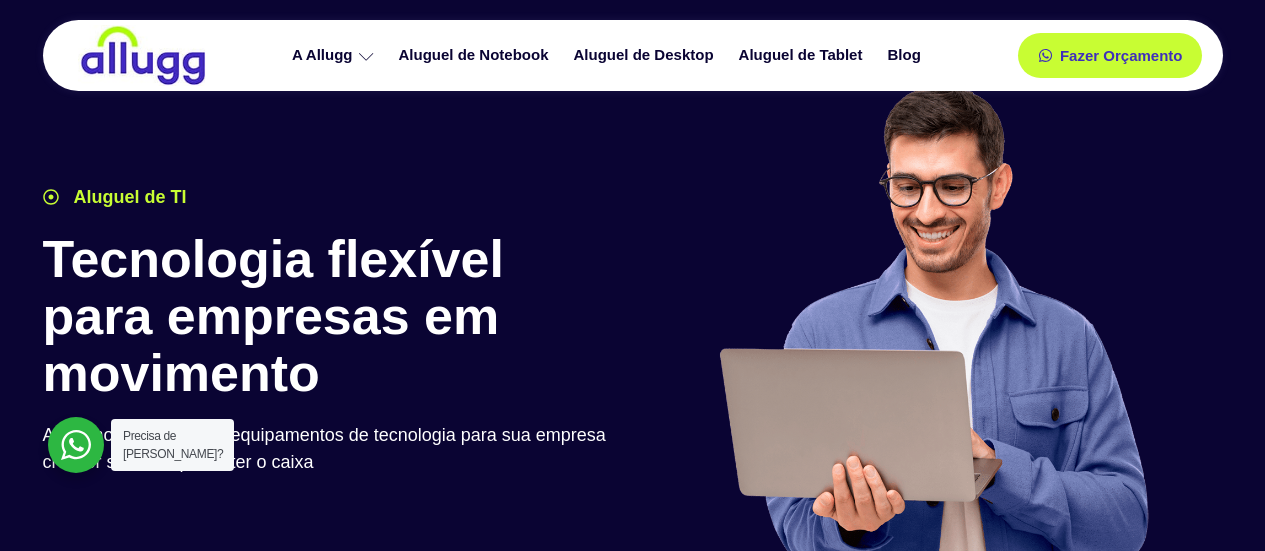 scroll, scrollTop: 0, scrollLeft: 0, axis: both 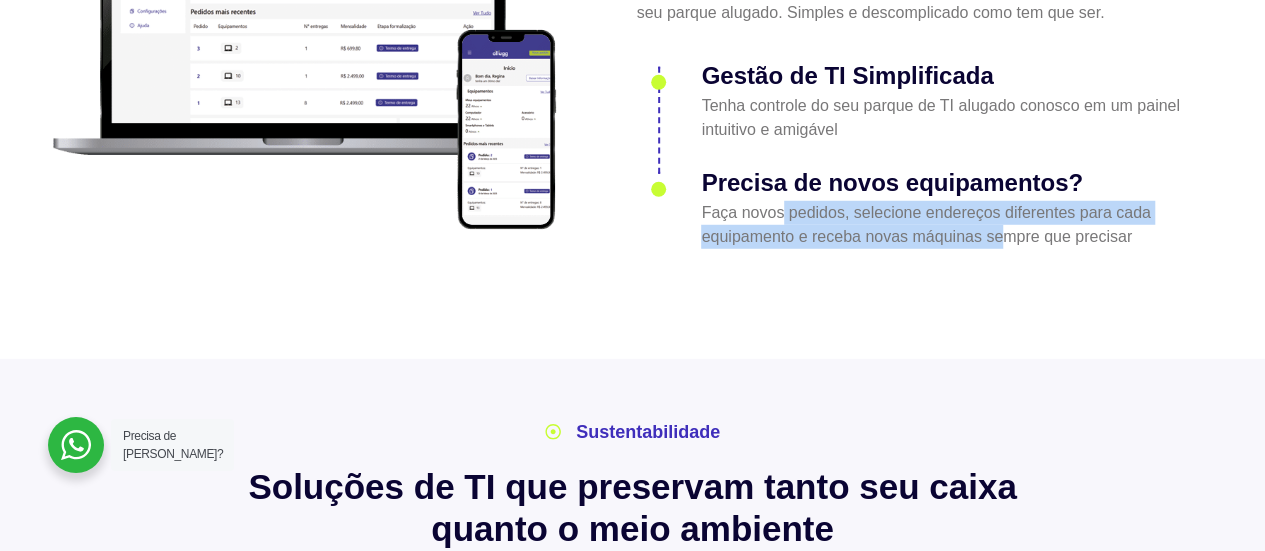 drag, startPoint x: 792, startPoint y: 182, endPoint x: 1001, endPoint y: 243, distance: 217.72 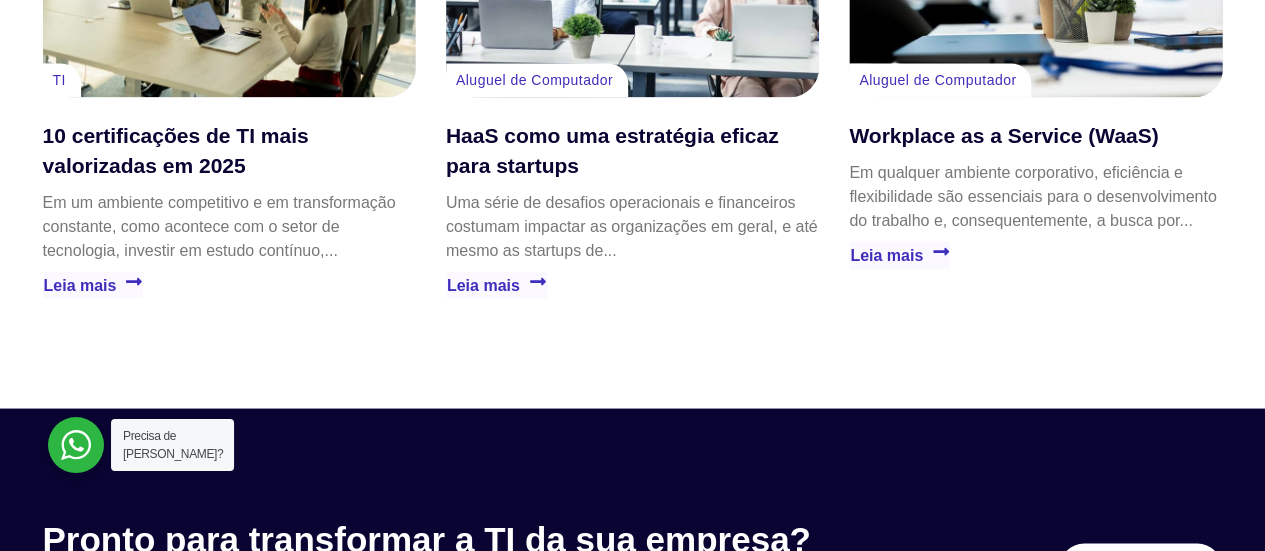 scroll, scrollTop: 5500, scrollLeft: 0, axis: vertical 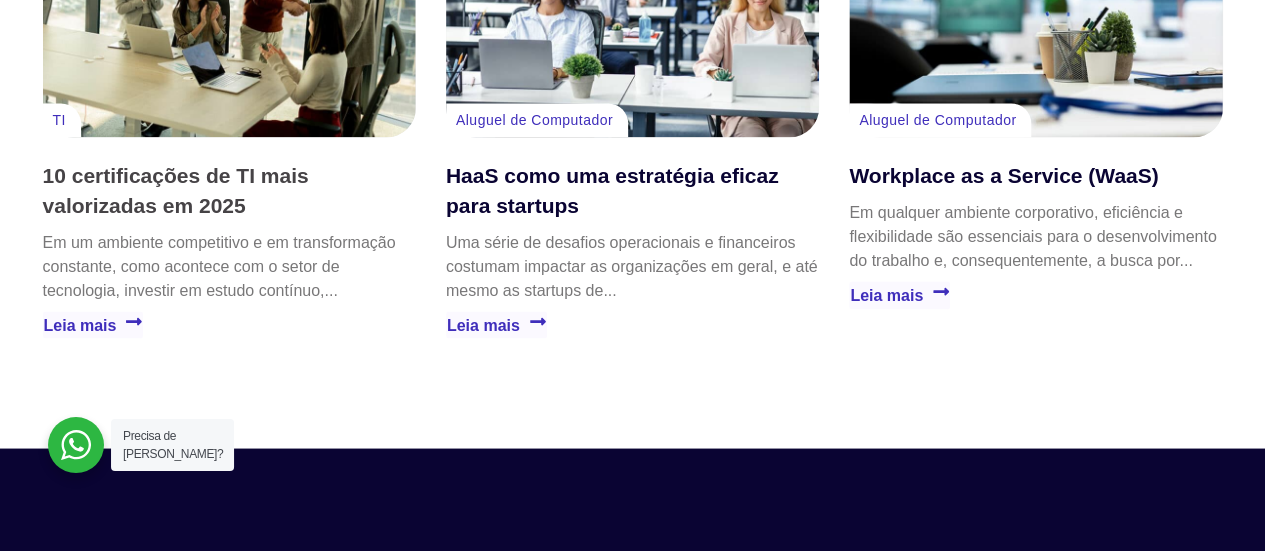 drag, startPoint x: 172, startPoint y: 151, endPoint x: 124, endPoint y: 162, distance: 49.24429 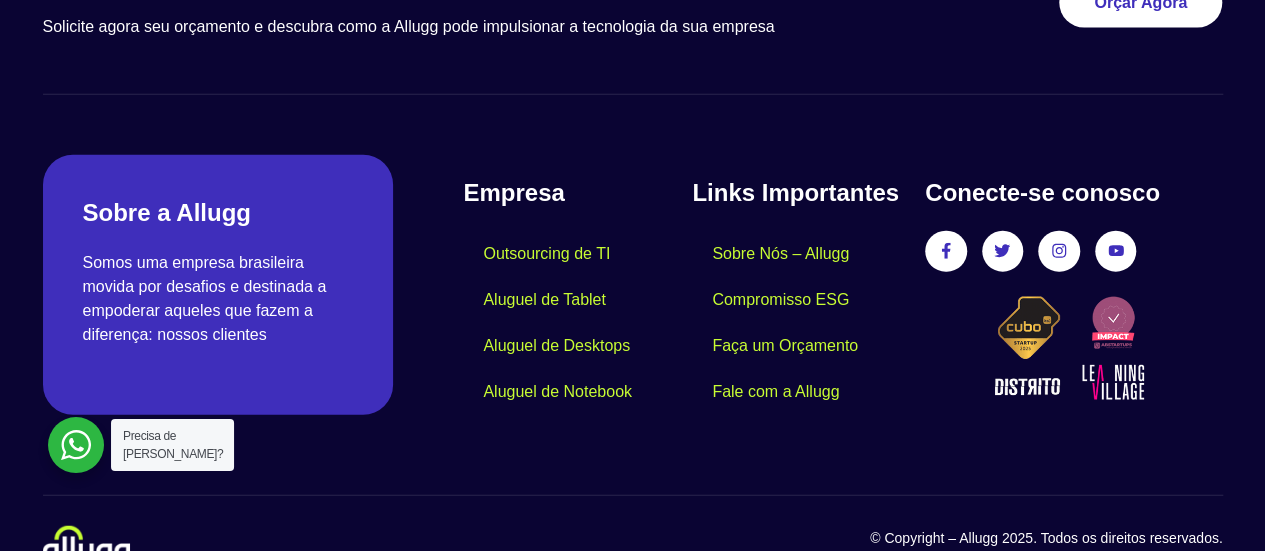 scroll, scrollTop: 6107, scrollLeft: 0, axis: vertical 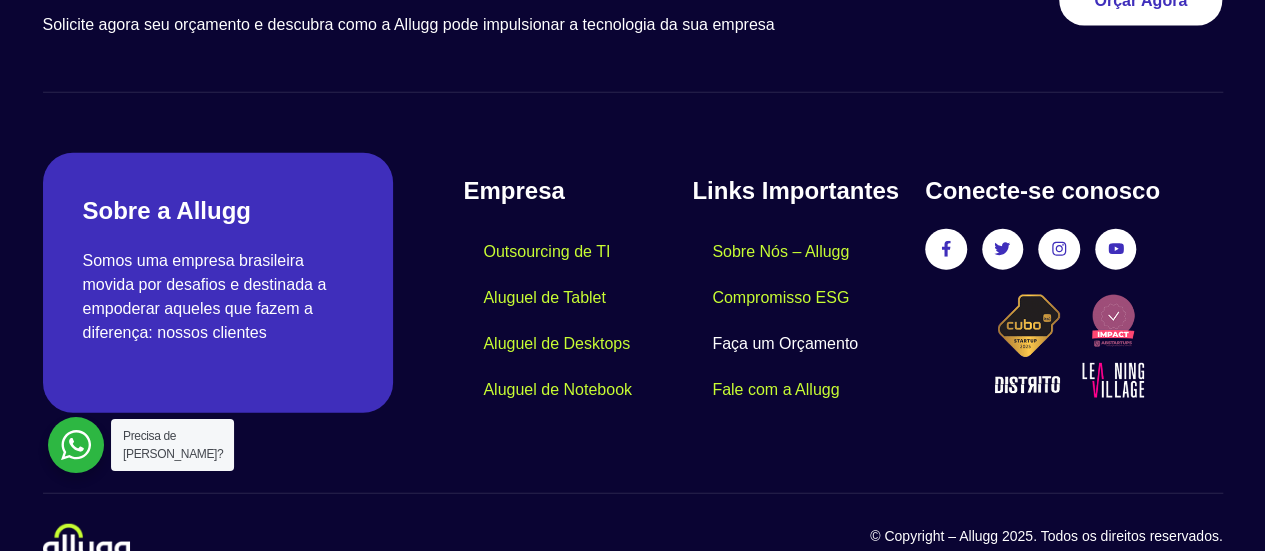 click on "Faça um Orçamento" 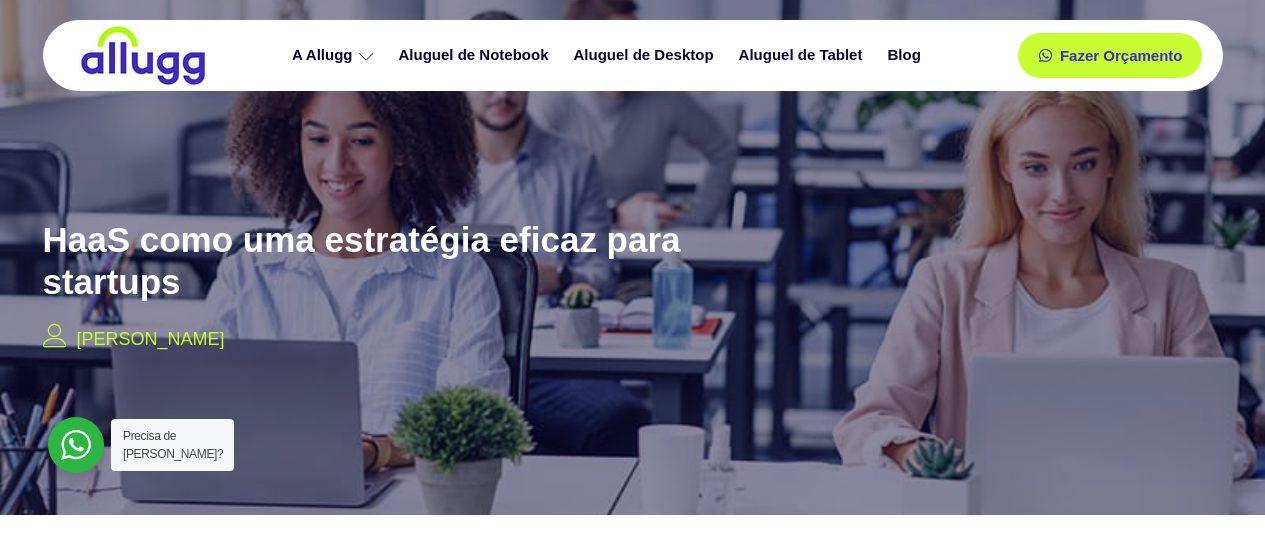 scroll, scrollTop: 0, scrollLeft: 0, axis: both 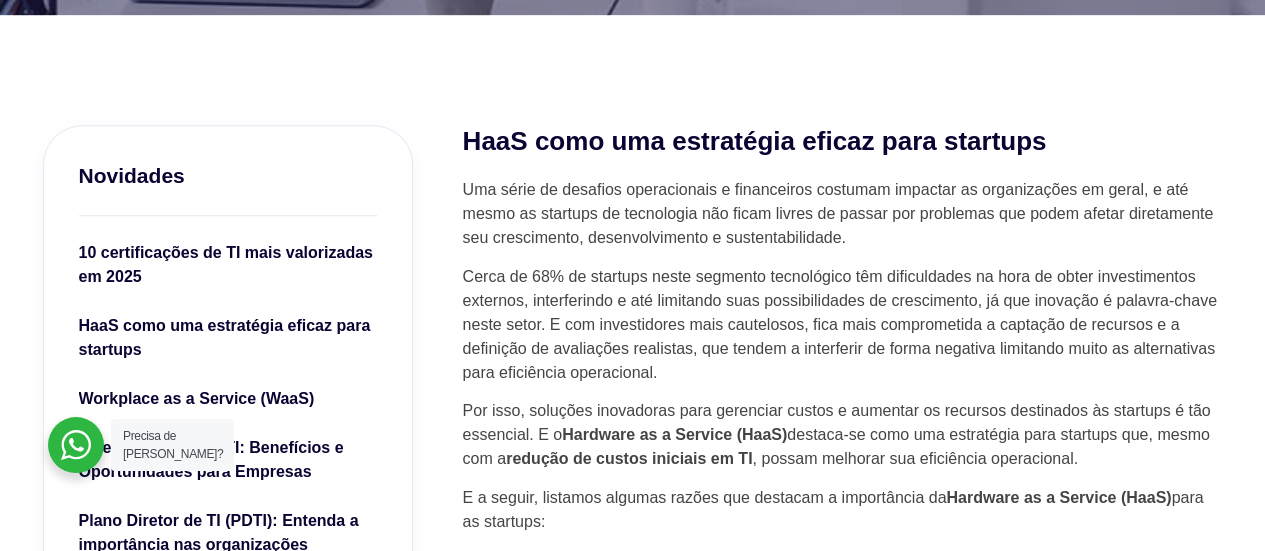 drag, startPoint x: 579, startPoint y: 190, endPoint x: 773, endPoint y: 363, distance: 259.93268 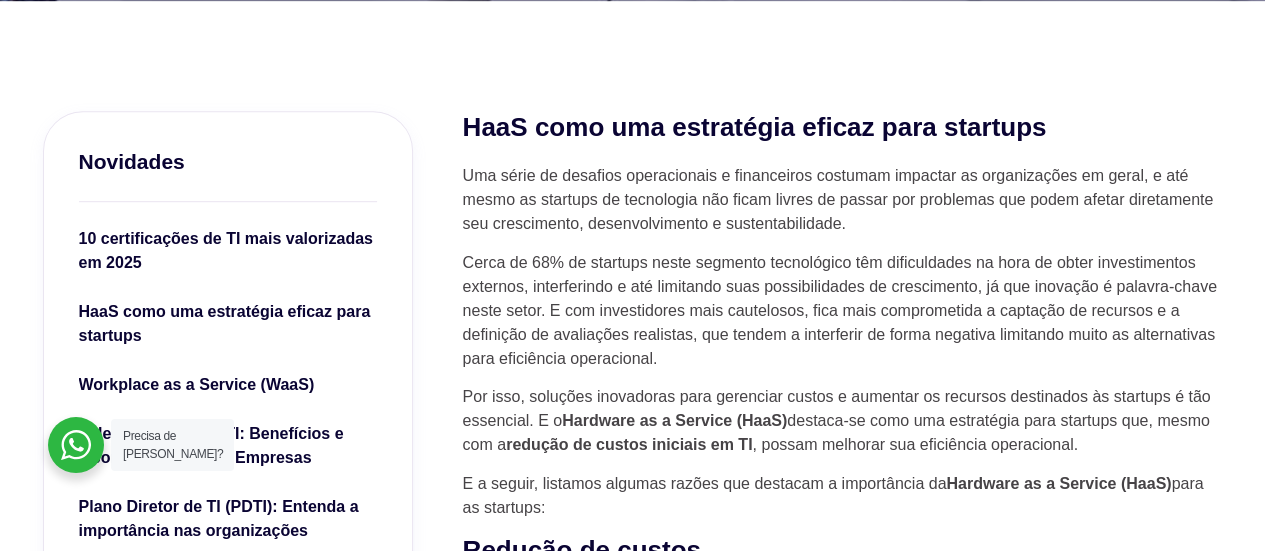 scroll, scrollTop: 600, scrollLeft: 0, axis: vertical 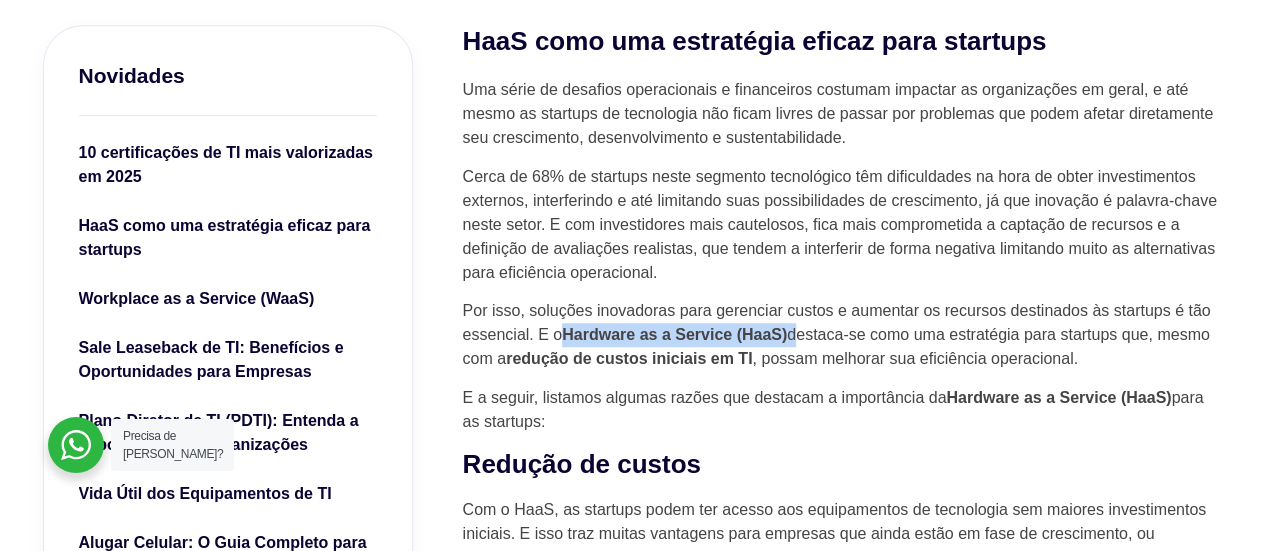drag, startPoint x: 569, startPoint y: 336, endPoint x: 798, endPoint y: 339, distance: 229.01965 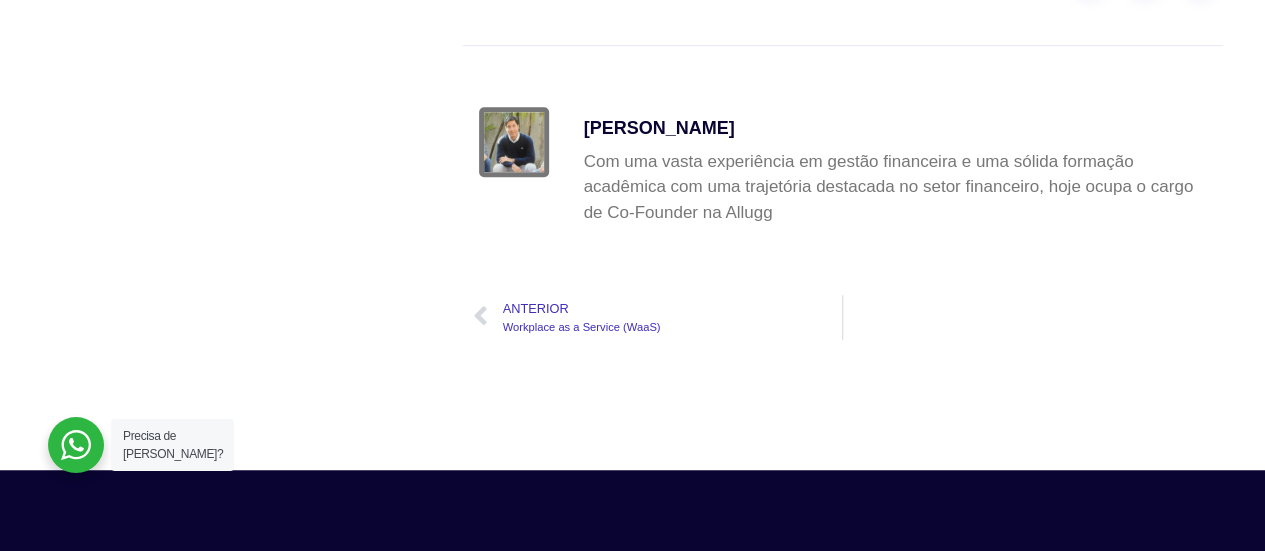 scroll, scrollTop: 3900, scrollLeft: 0, axis: vertical 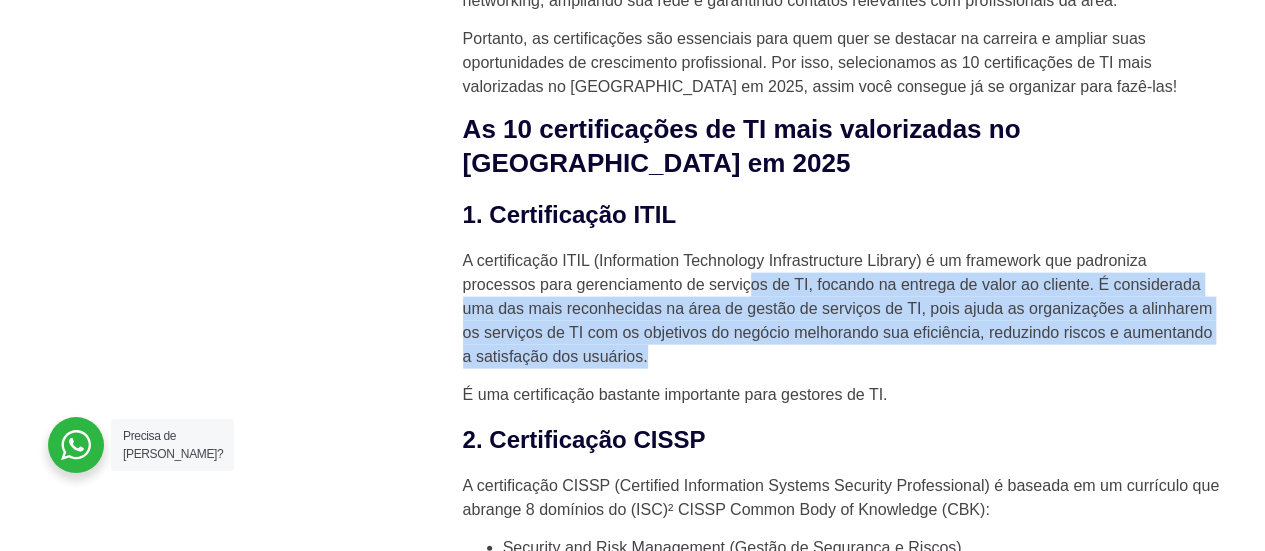 drag, startPoint x: 747, startPoint y: 253, endPoint x: 754, endPoint y: 321, distance: 68.359344 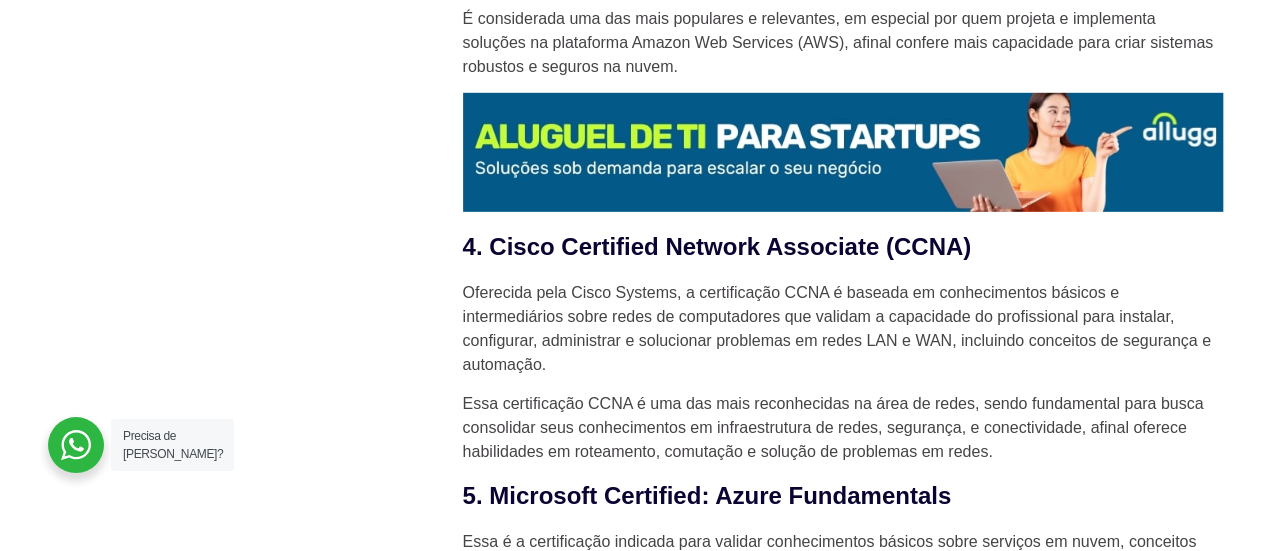 scroll, scrollTop: 3000, scrollLeft: 0, axis: vertical 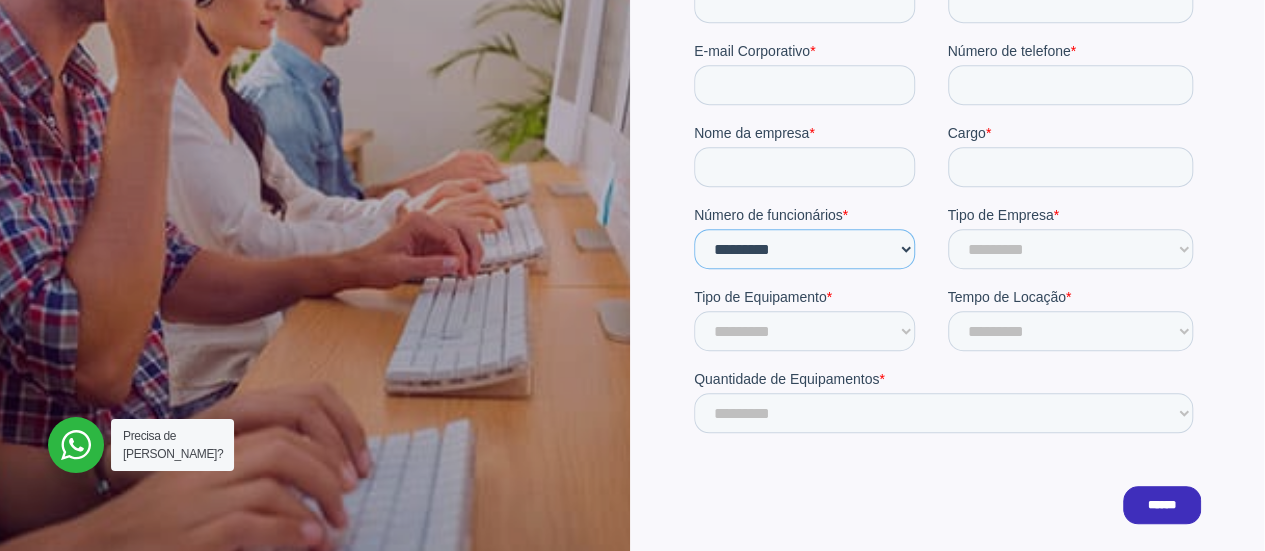 click on "**********" at bounding box center [804, 250] 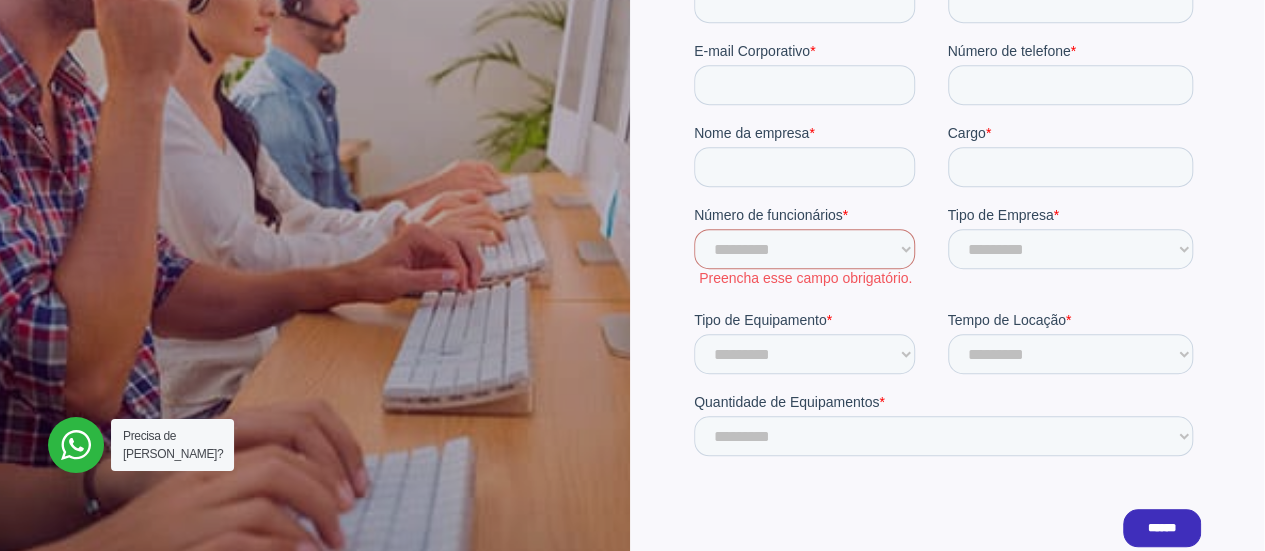 click on "Nome da empresa * Cargo *" at bounding box center (947, 165) 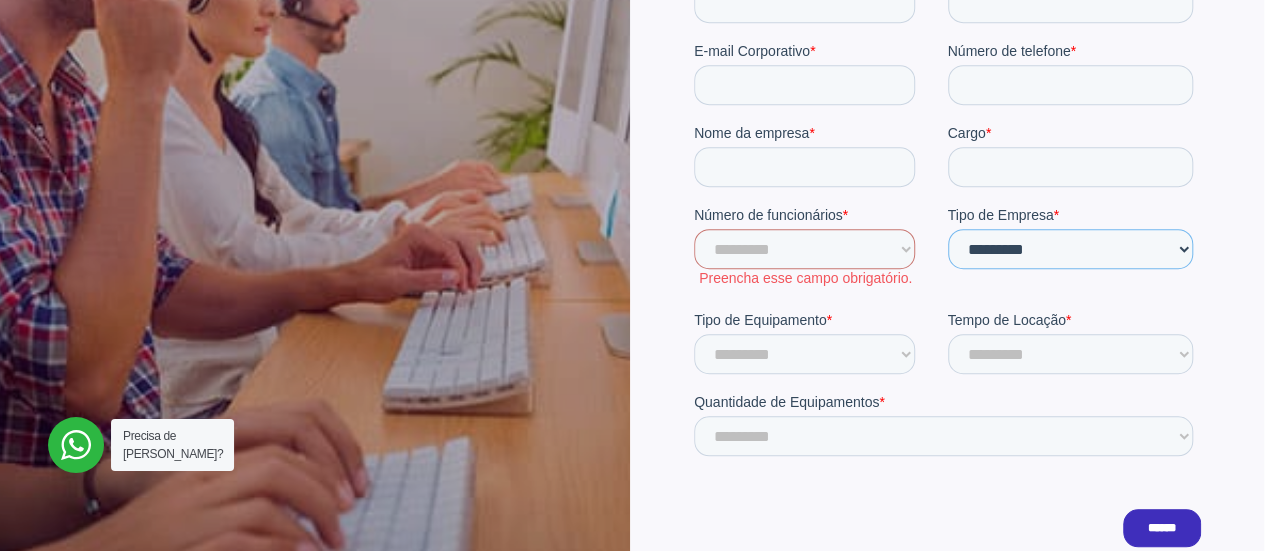 drag, startPoint x: 975, startPoint y: 241, endPoint x: 985, endPoint y: 249, distance: 12.806249 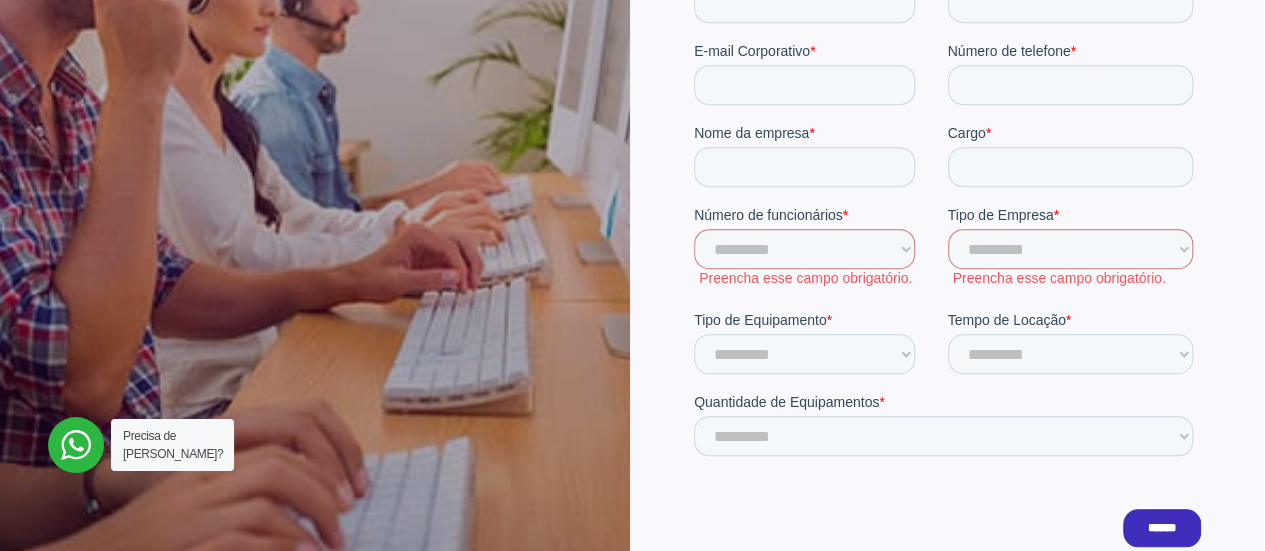 click on "Nome da empresa * Cargo *" at bounding box center (947, 165) 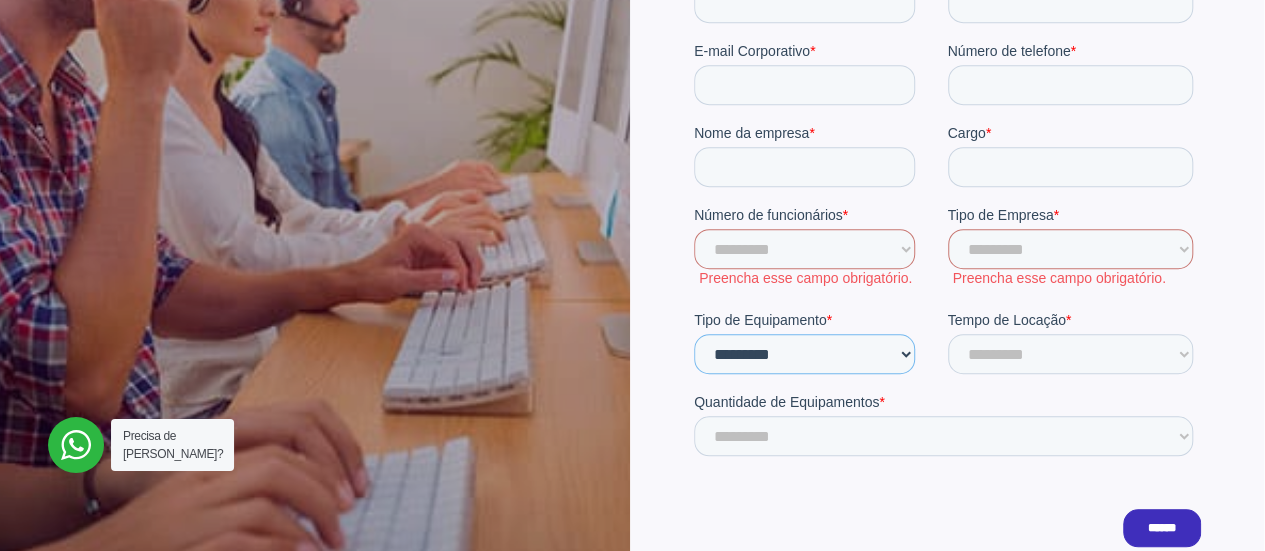 click on "********* ******** ******* ******* ****** ********" at bounding box center (804, 355) 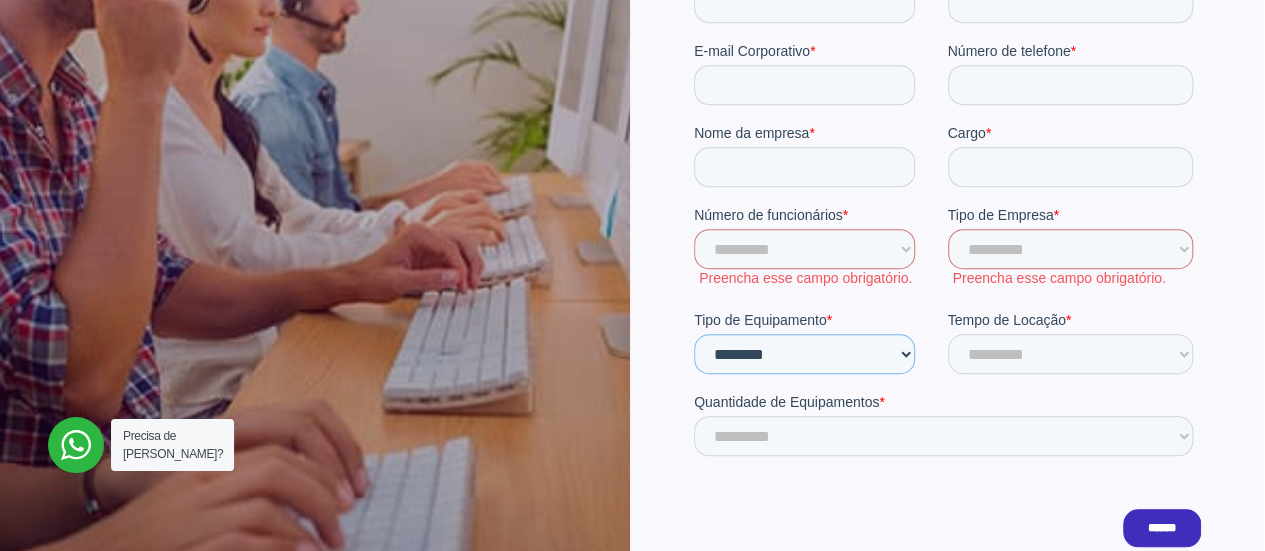 click on "********* ******** ******* ******* ****** ********" at bounding box center (804, 355) 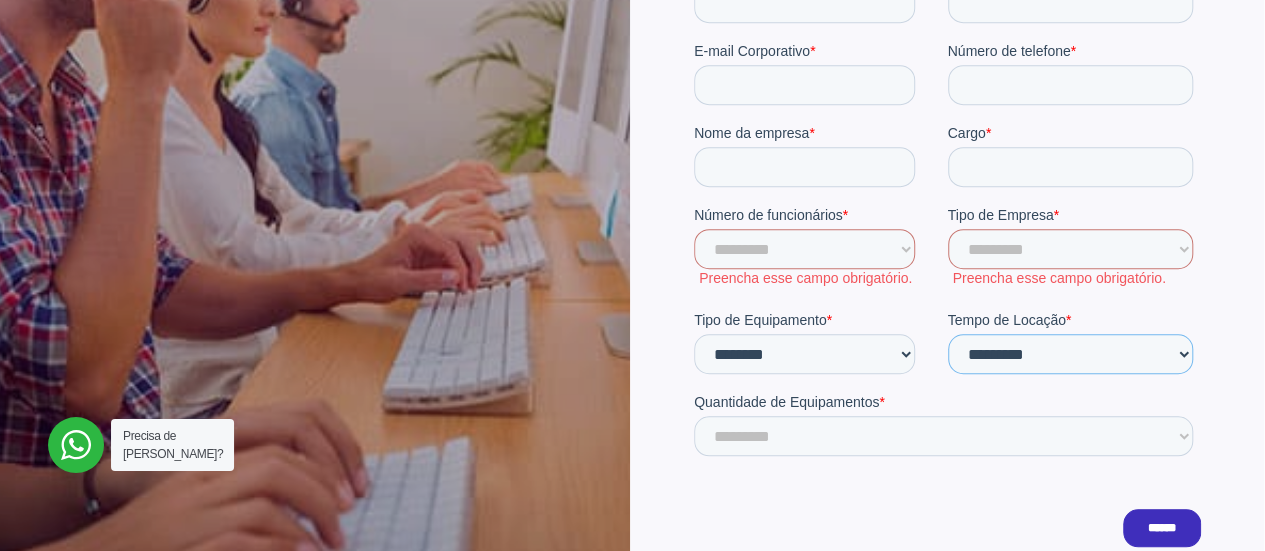 click on "**********" at bounding box center (1071, 355) 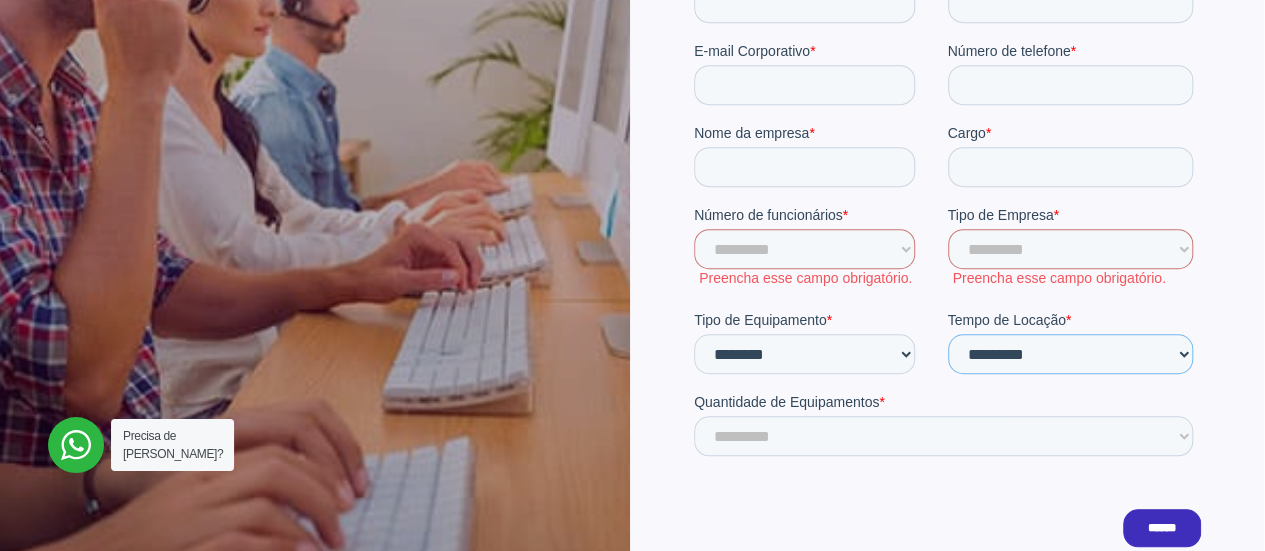 select on "**" 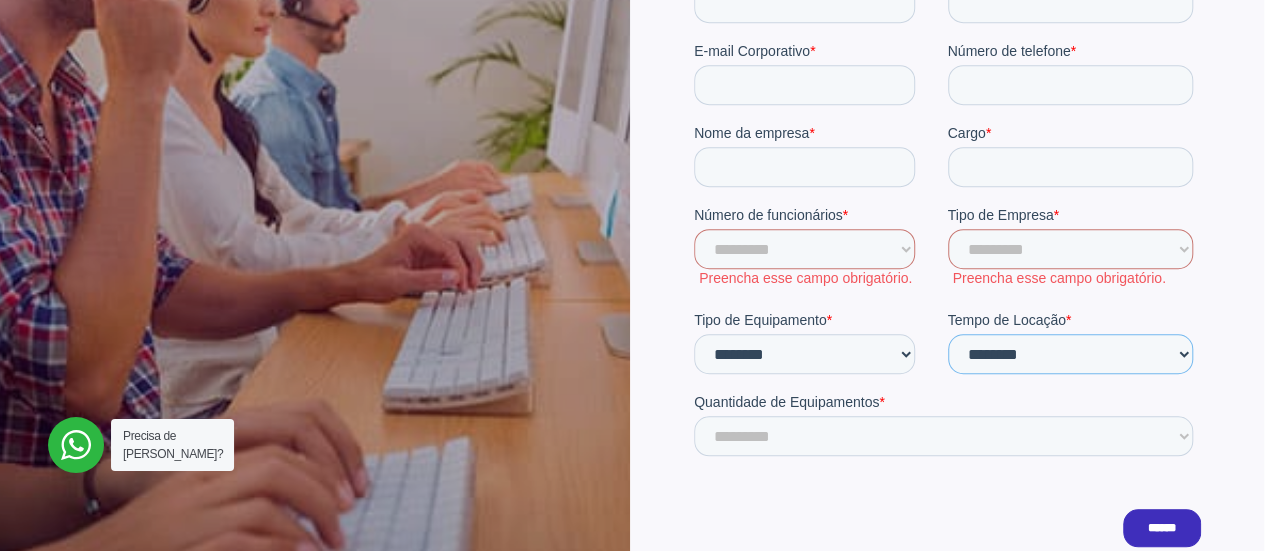 click on "**********" at bounding box center [1071, 355] 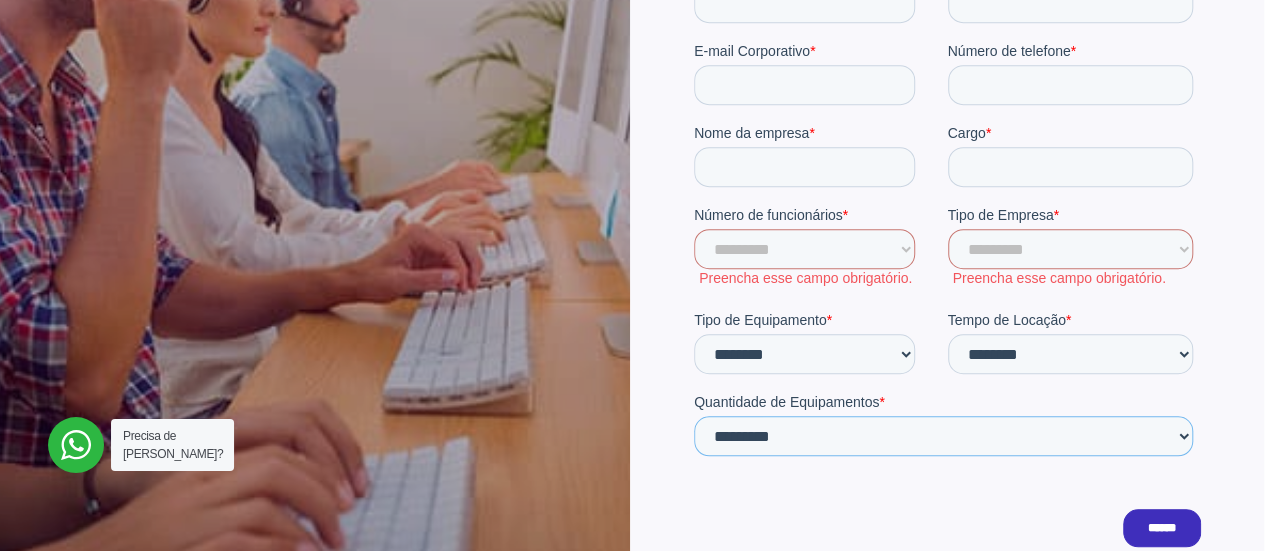 click on "**********" at bounding box center [943, 437] 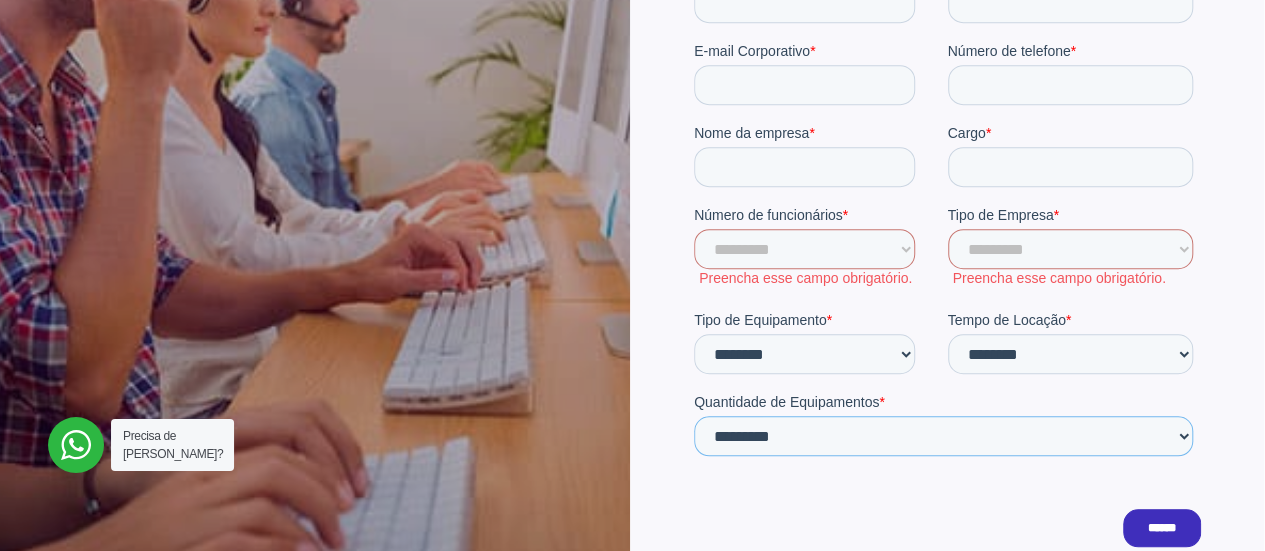 select on "***" 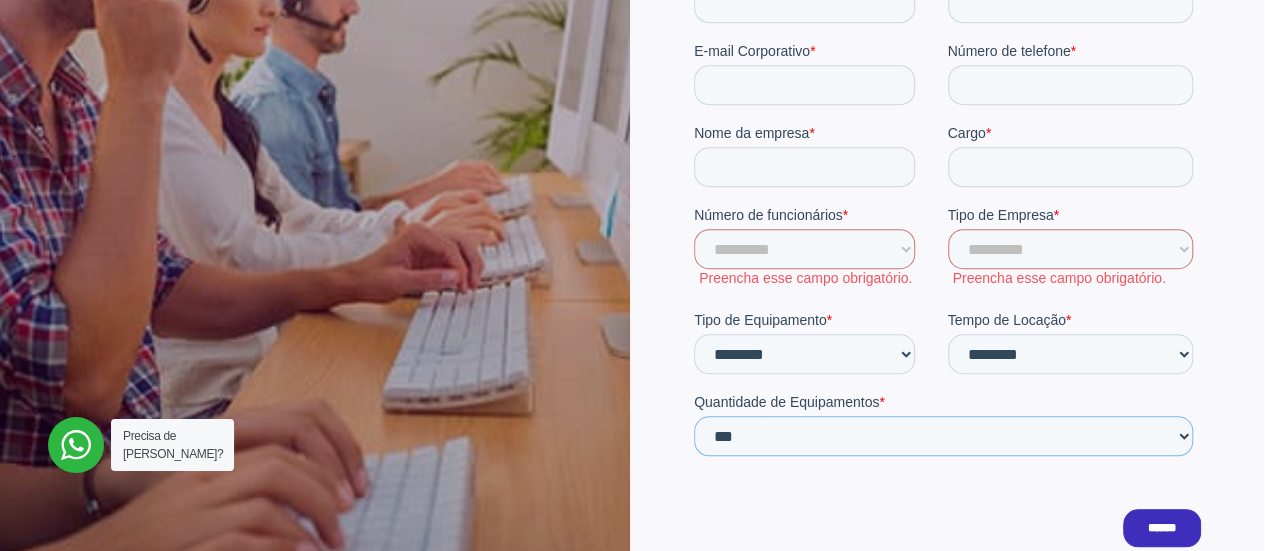 click on "**********" at bounding box center (943, 437) 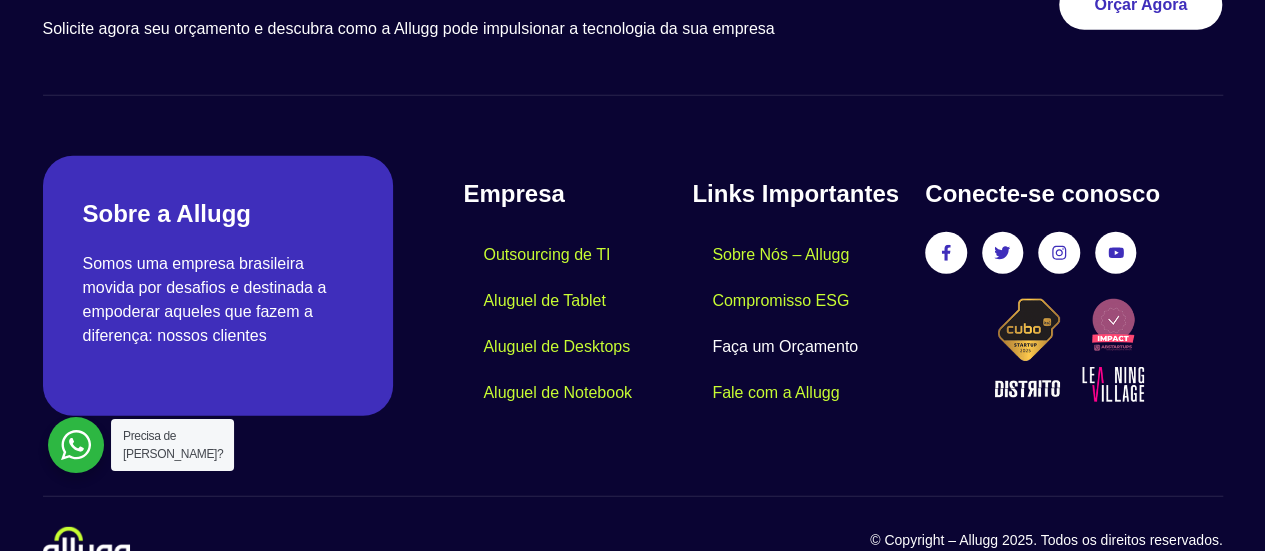 scroll, scrollTop: 2696, scrollLeft: 0, axis: vertical 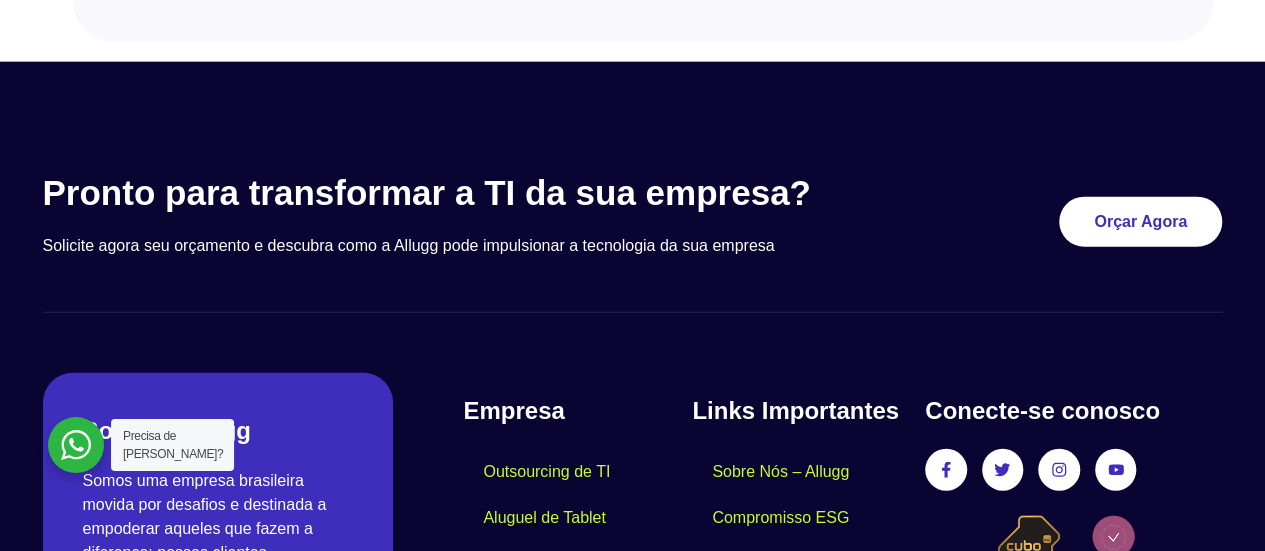select on "********" 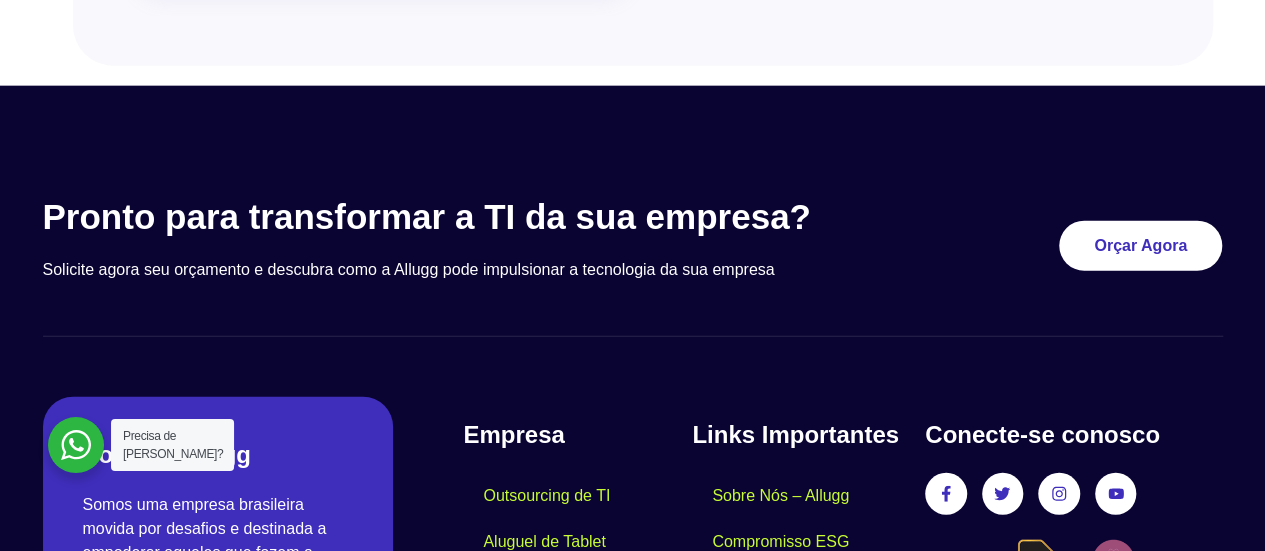 scroll, scrollTop: 0, scrollLeft: 0, axis: both 